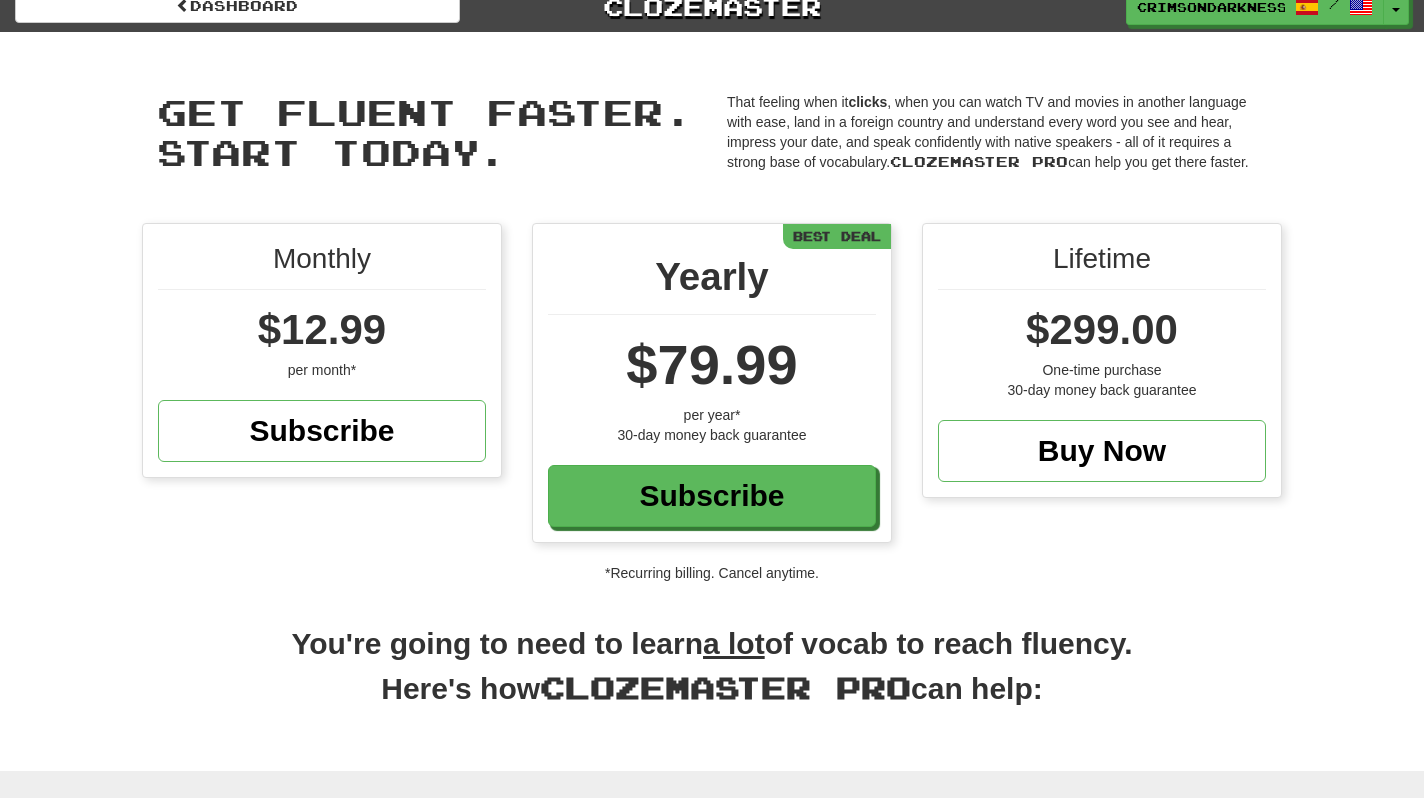 scroll, scrollTop: 0, scrollLeft: 0, axis: both 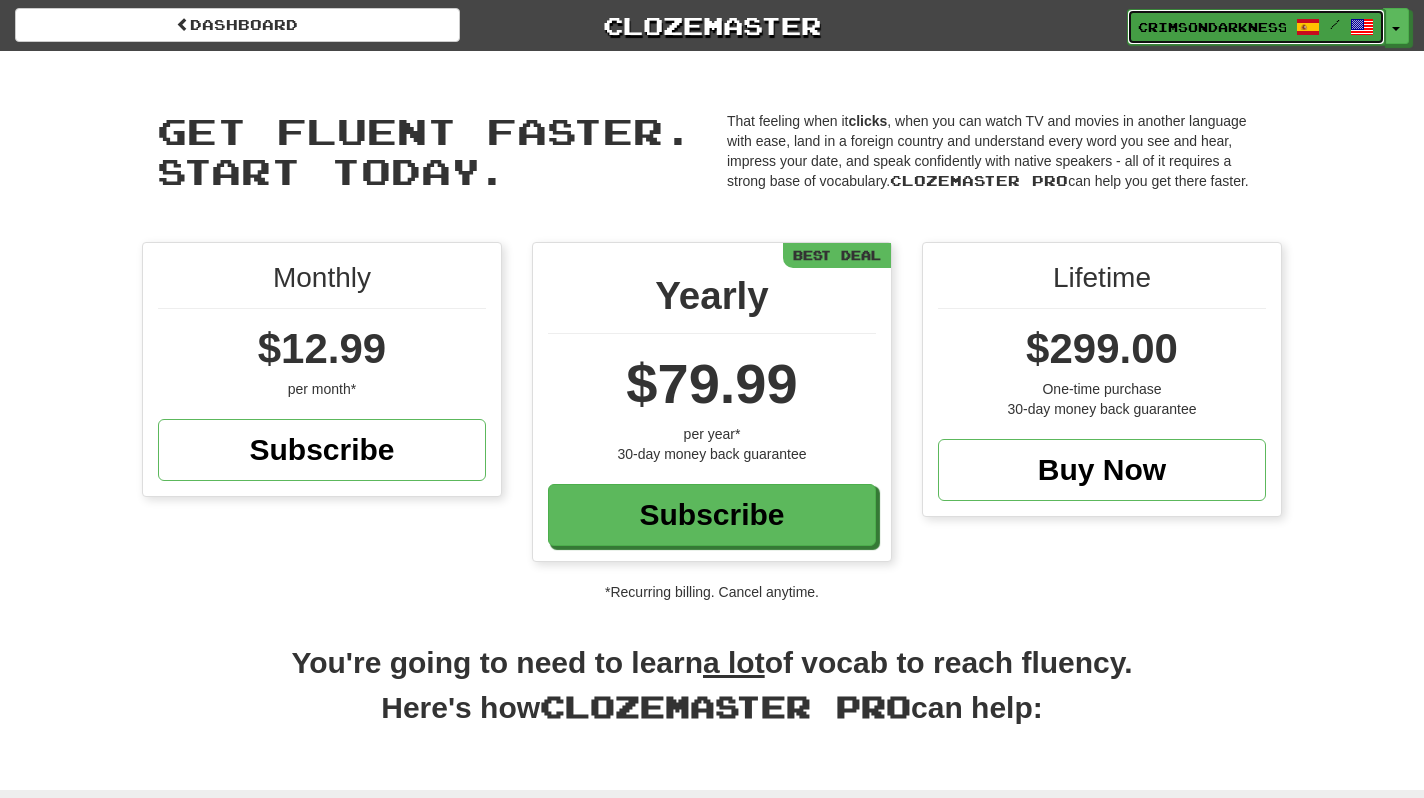 click on "CrimsonDarkness4065" at bounding box center [1212, 27] 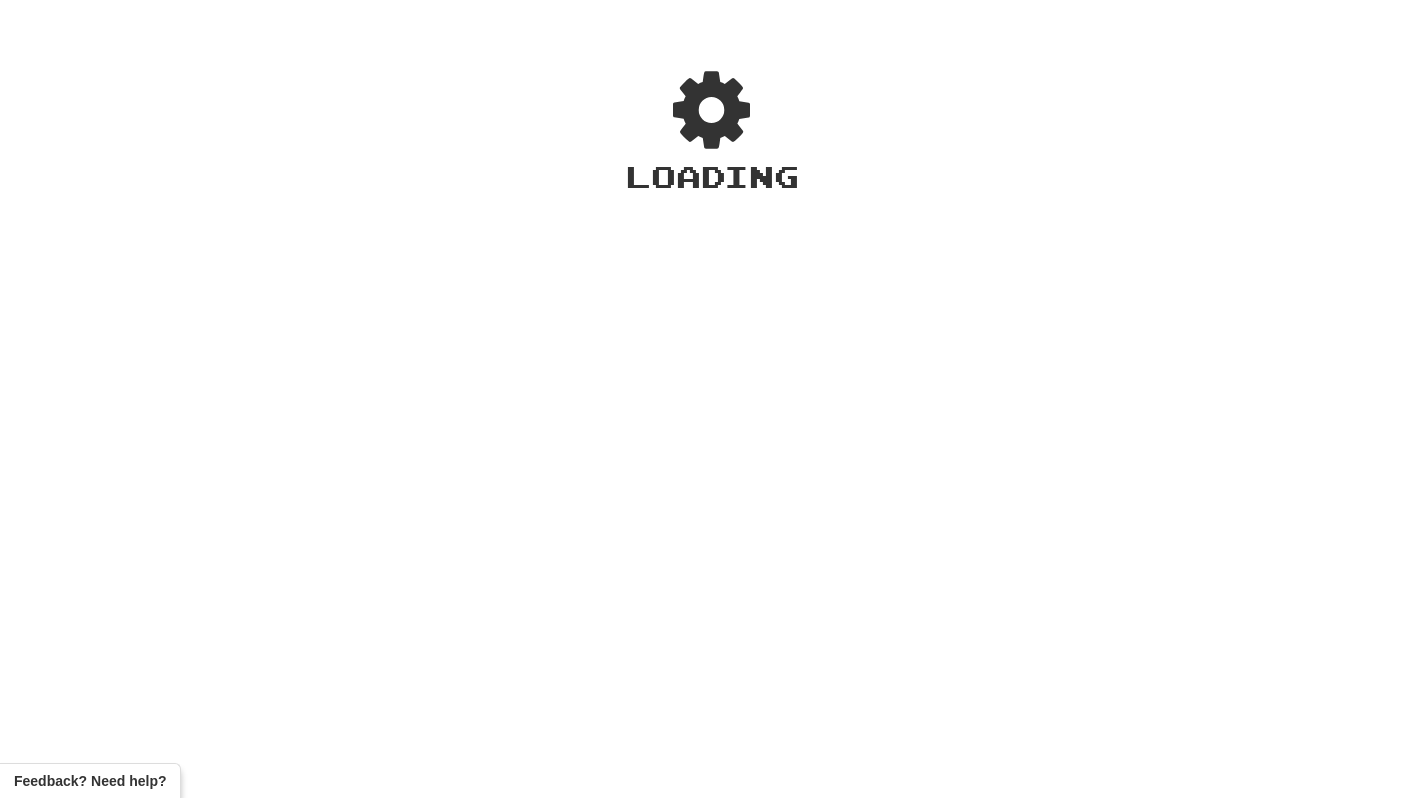 scroll, scrollTop: 0, scrollLeft: 0, axis: both 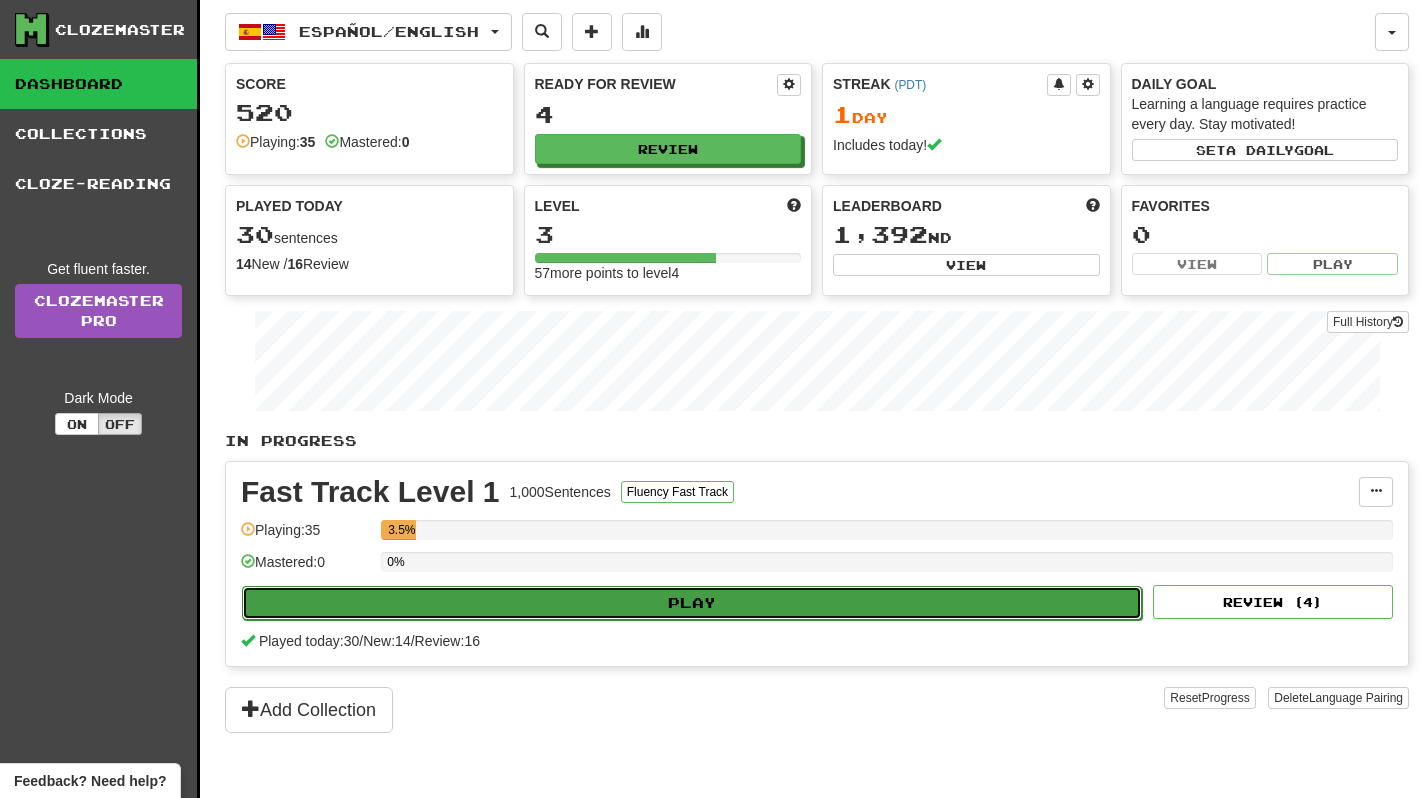 click on "Play" at bounding box center [692, 603] 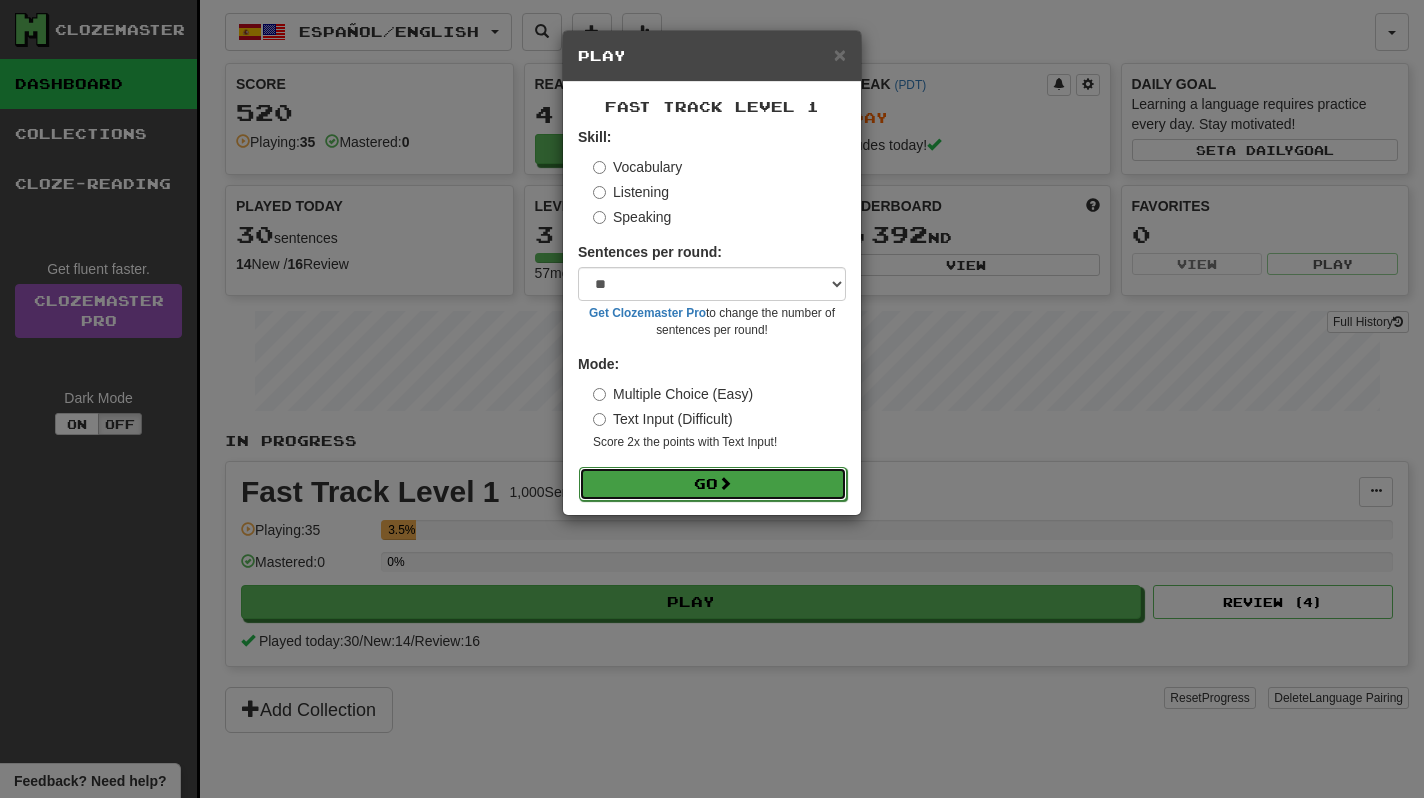 click on "Go" at bounding box center (713, 484) 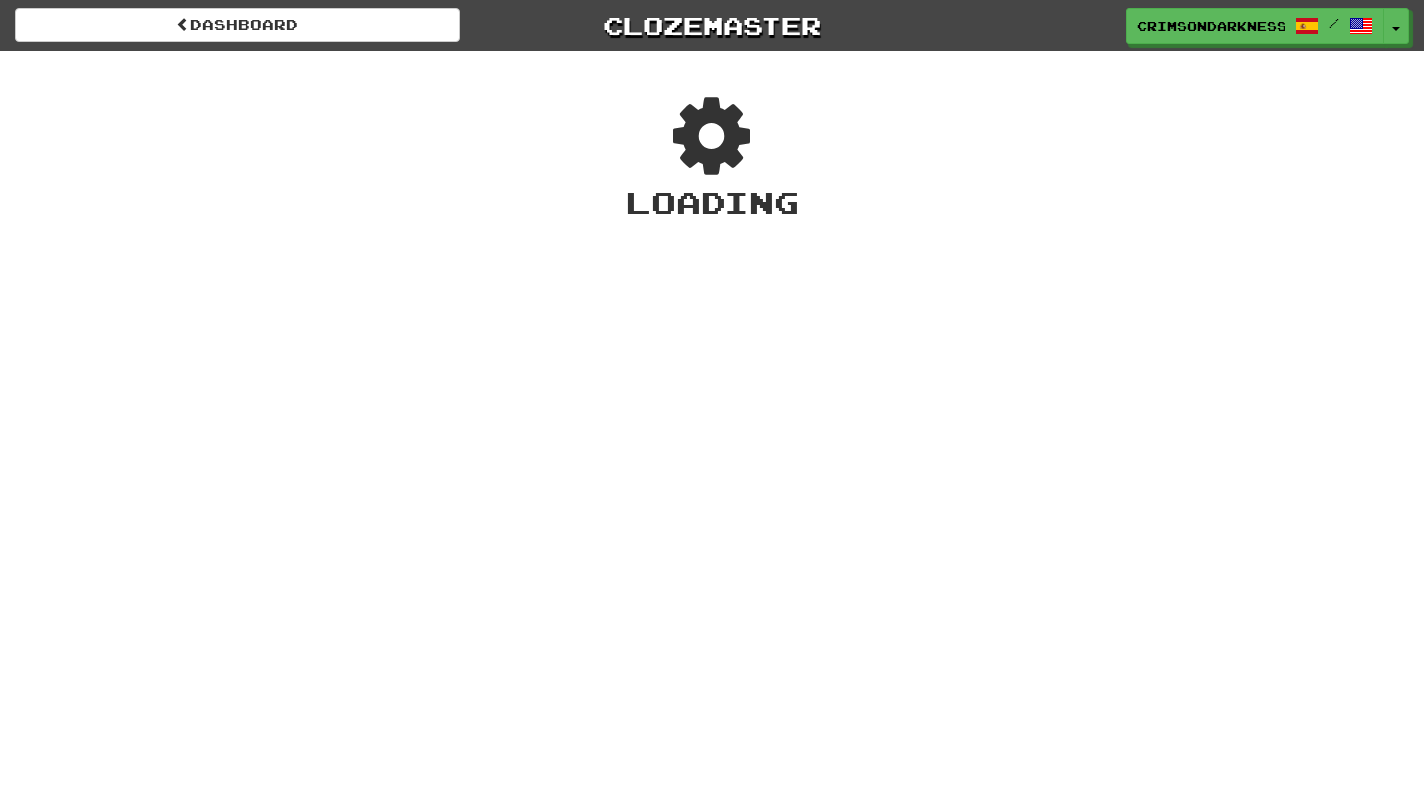 scroll, scrollTop: 0, scrollLeft: 0, axis: both 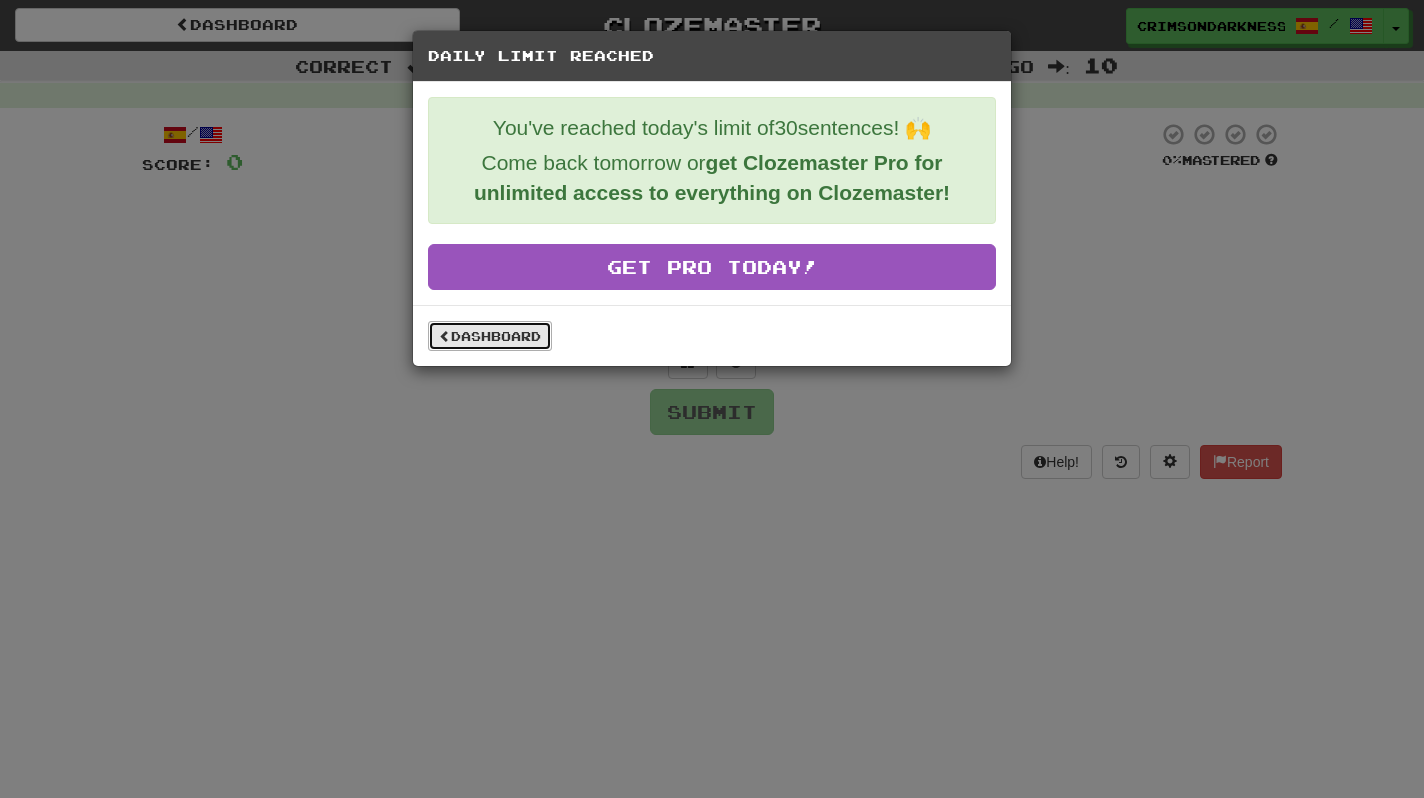 click on "Dashboard" at bounding box center [490, 336] 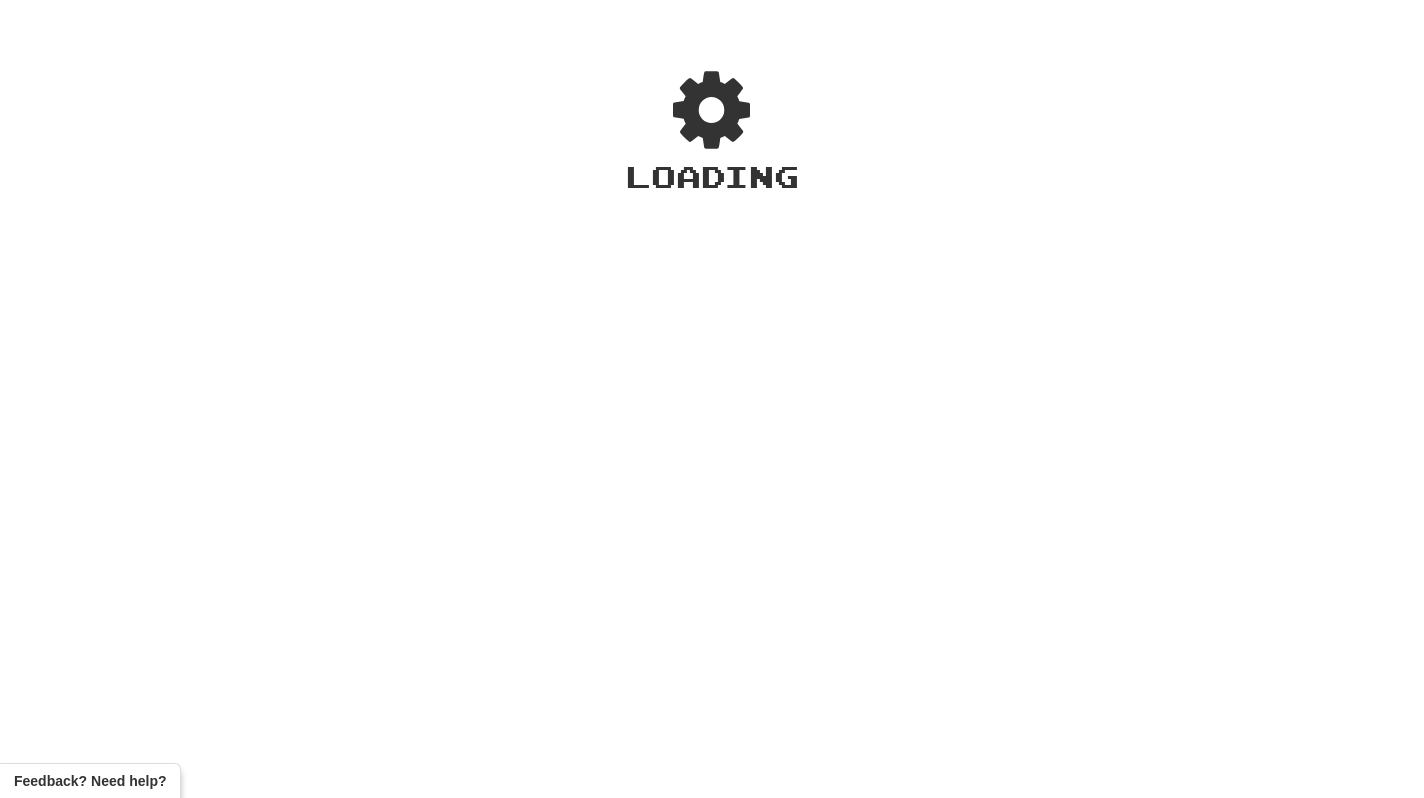 scroll, scrollTop: 0, scrollLeft: 0, axis: both 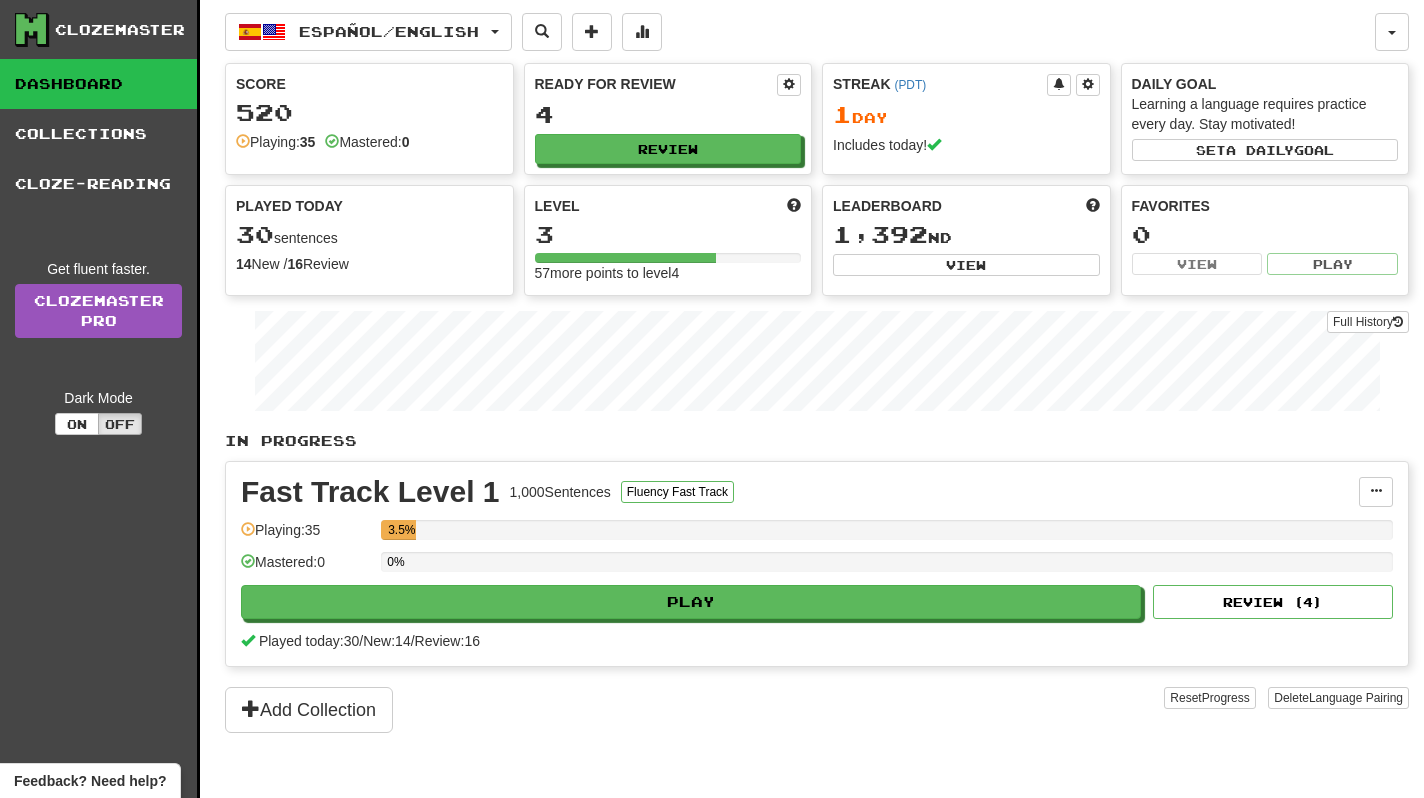 click on "Ready for Review 4   Review" at bounding box center [668, 119] 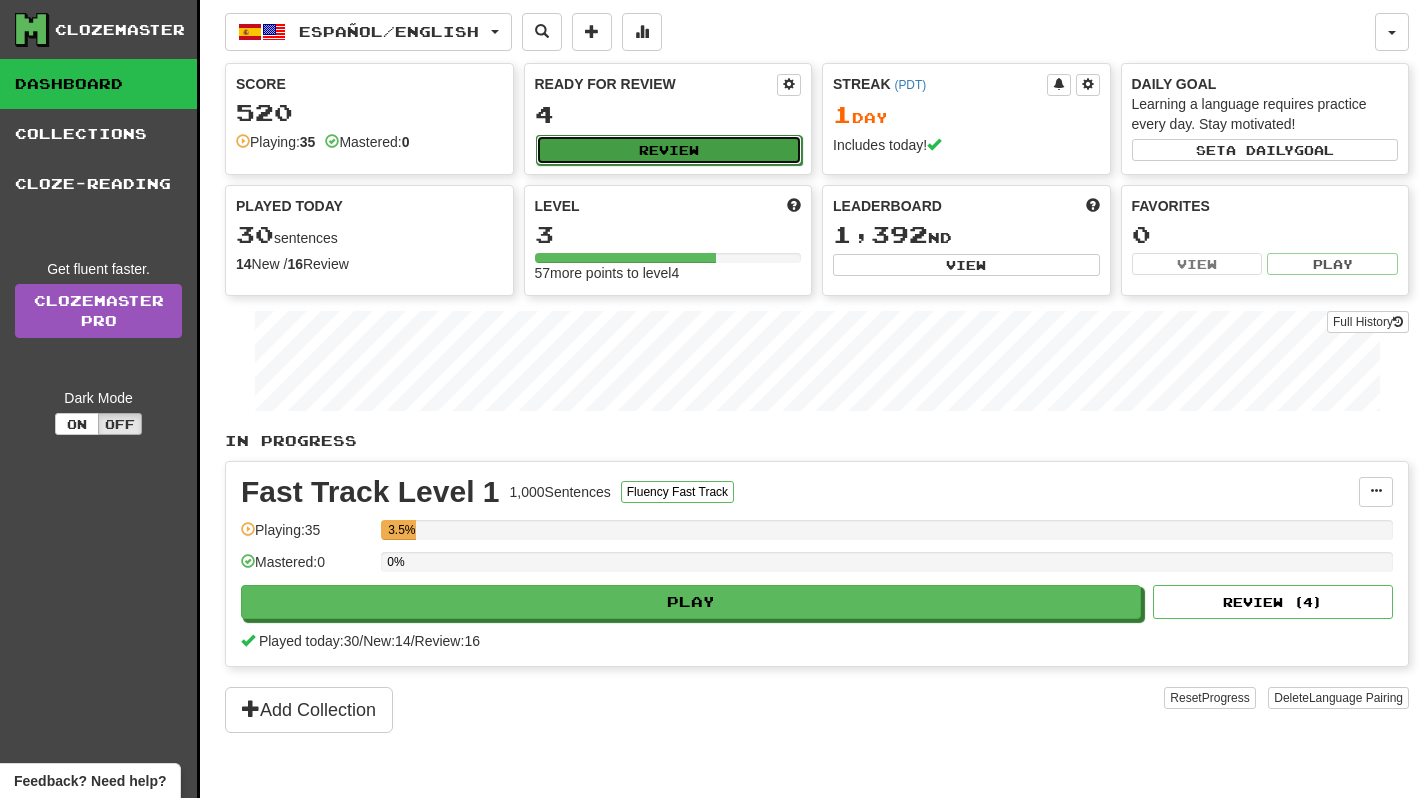 click on "Review" at bounding box center [669, 150] 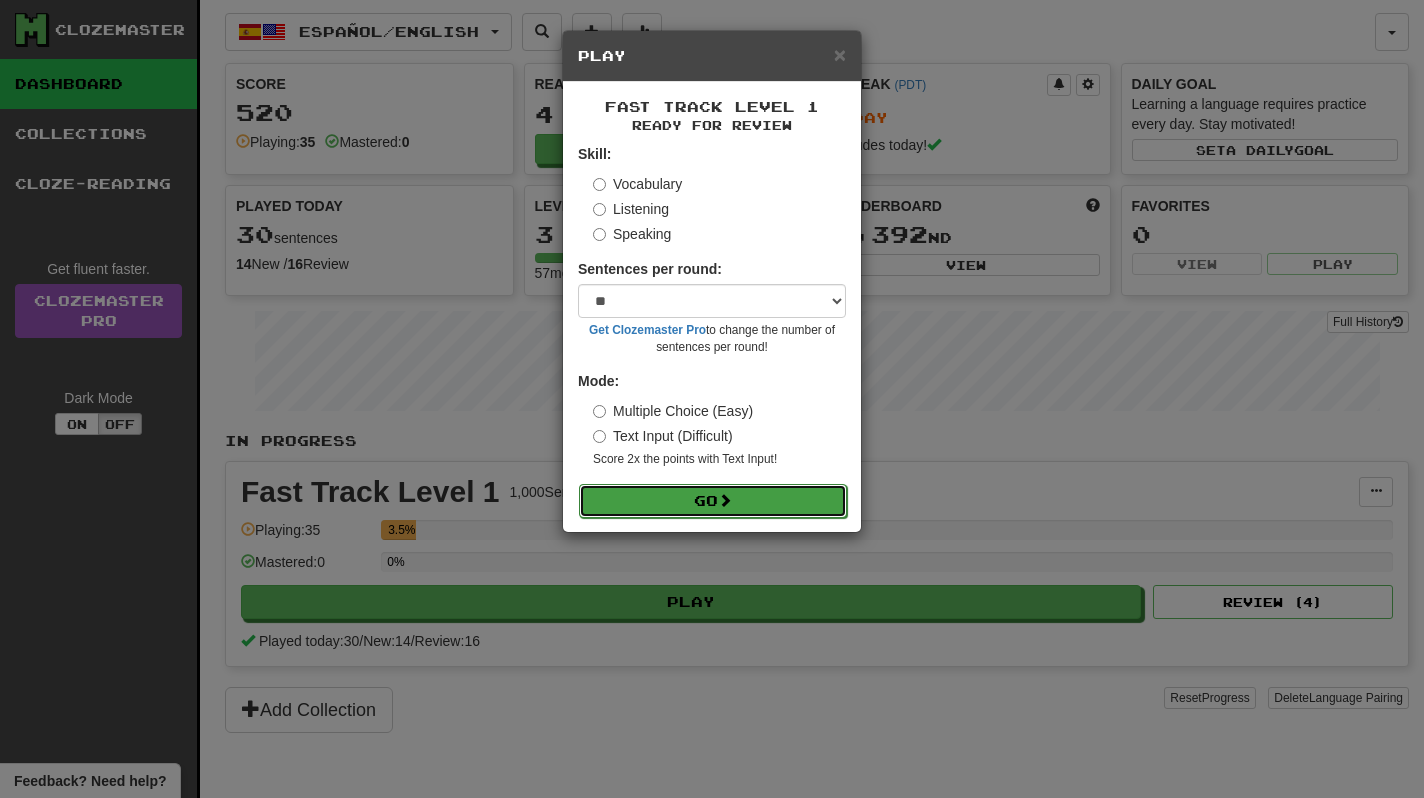 click on "Go" at bounding box center (713, 501) 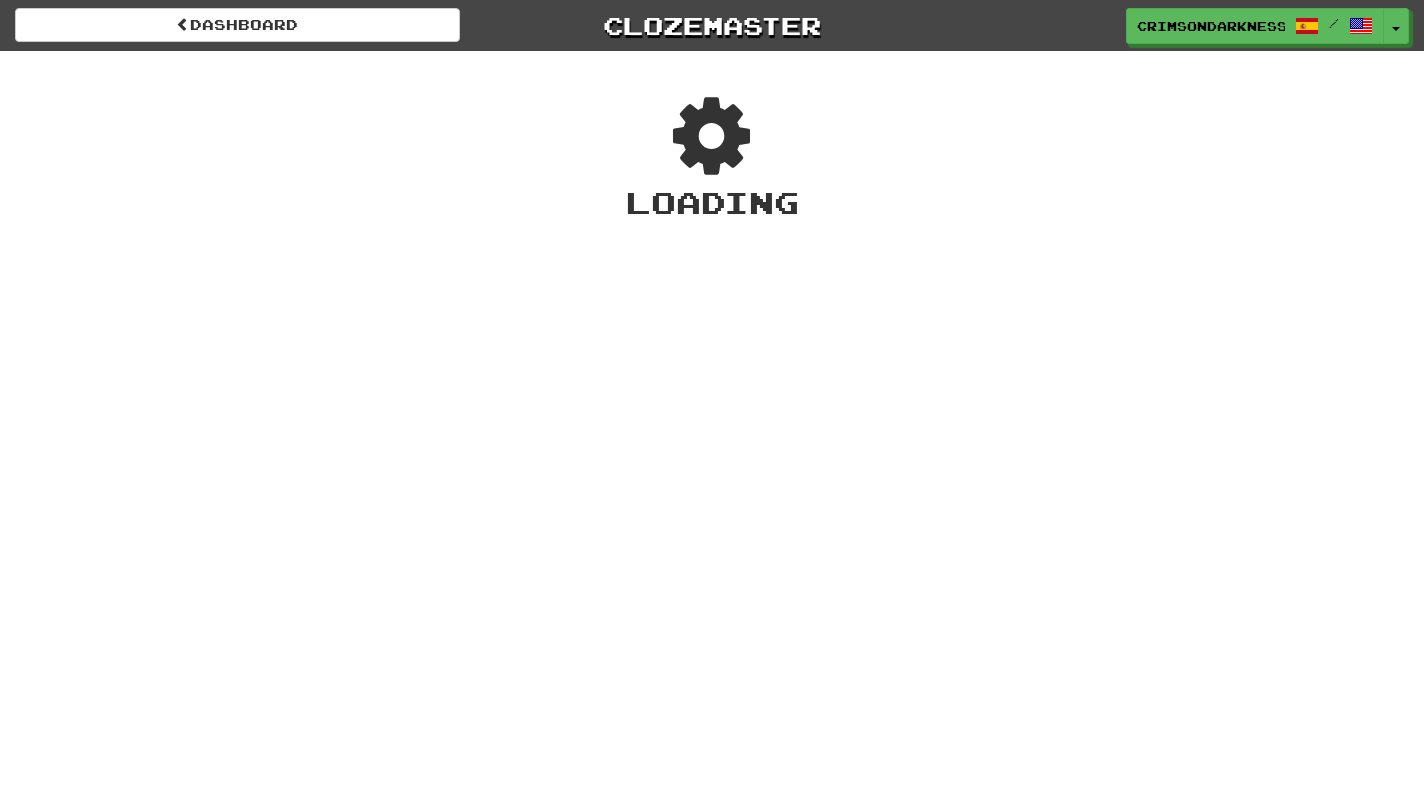 scroll, scrollTop: 0, scrollLeft: 0, axis: both 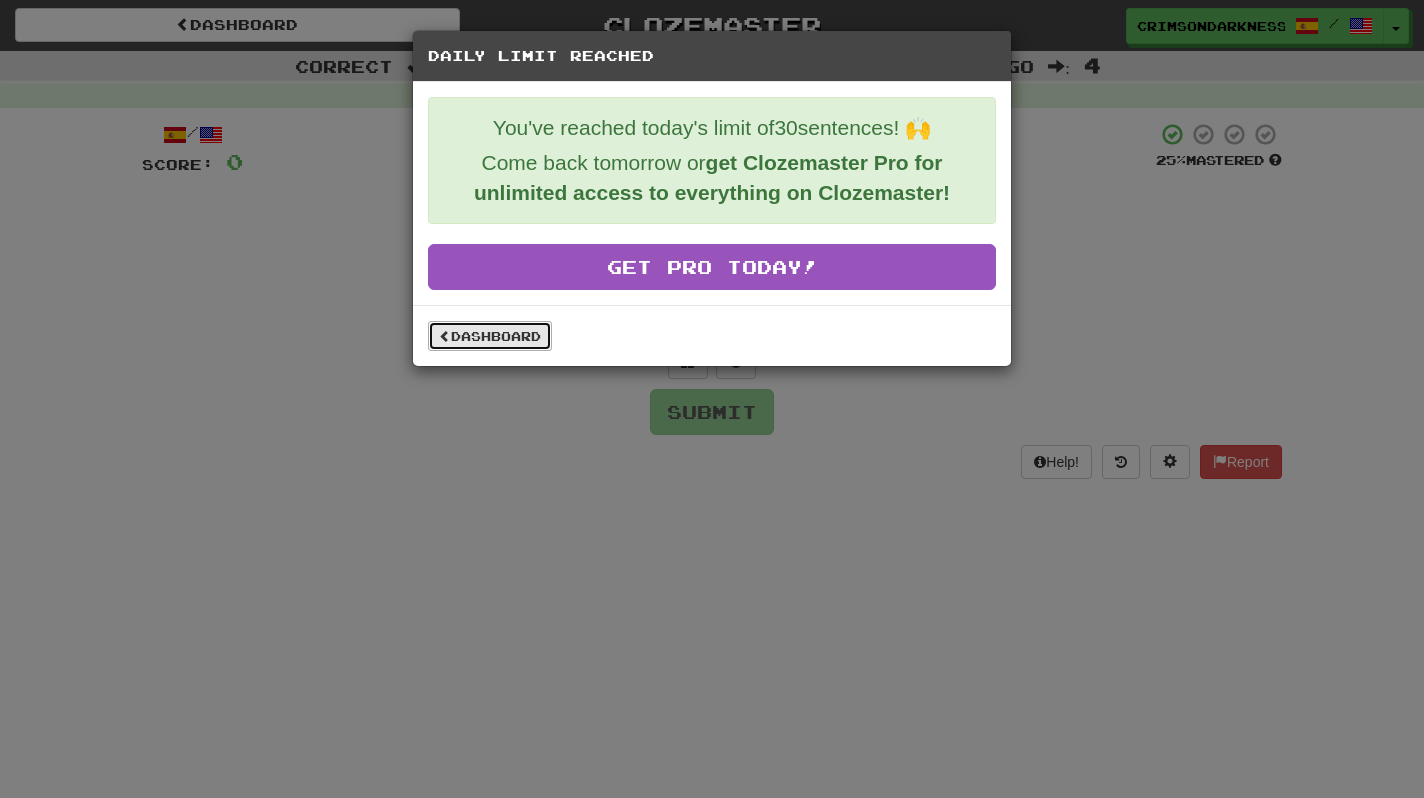 click on "Dashboard" at bounding box center [490, 336] 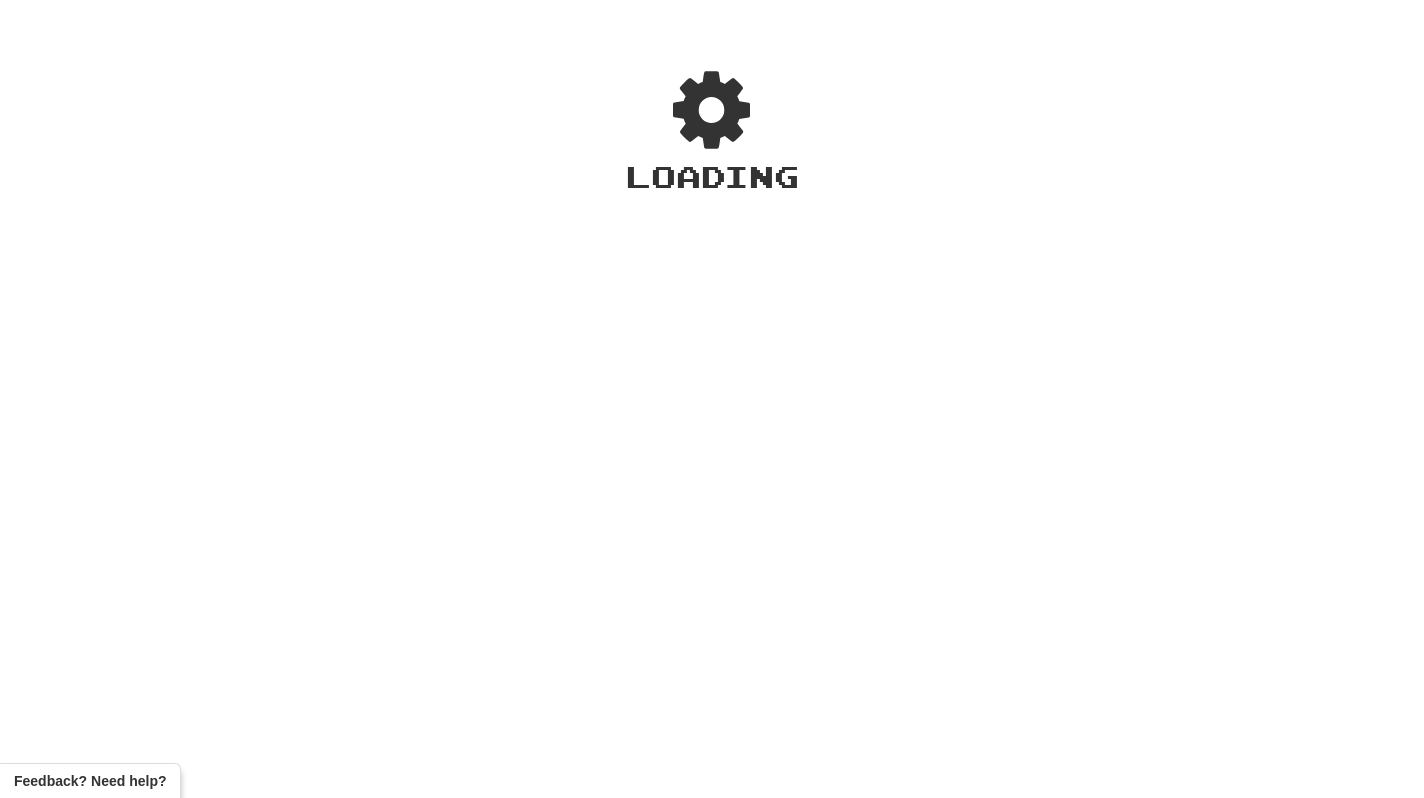 scroll, scrollTop: 0, scrollLeft: 0, axis: both 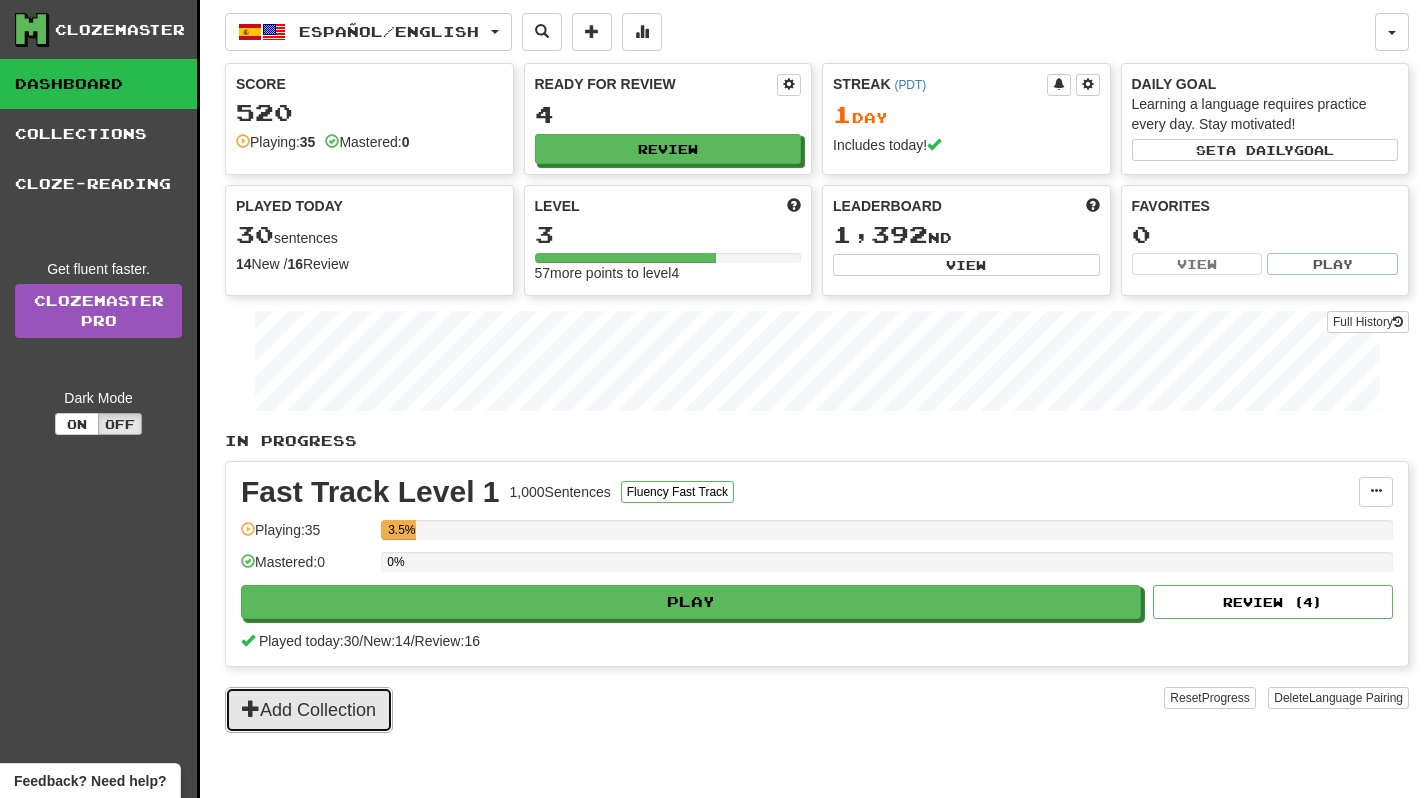 click on "Add Collection" at bounding box center [309, 710] 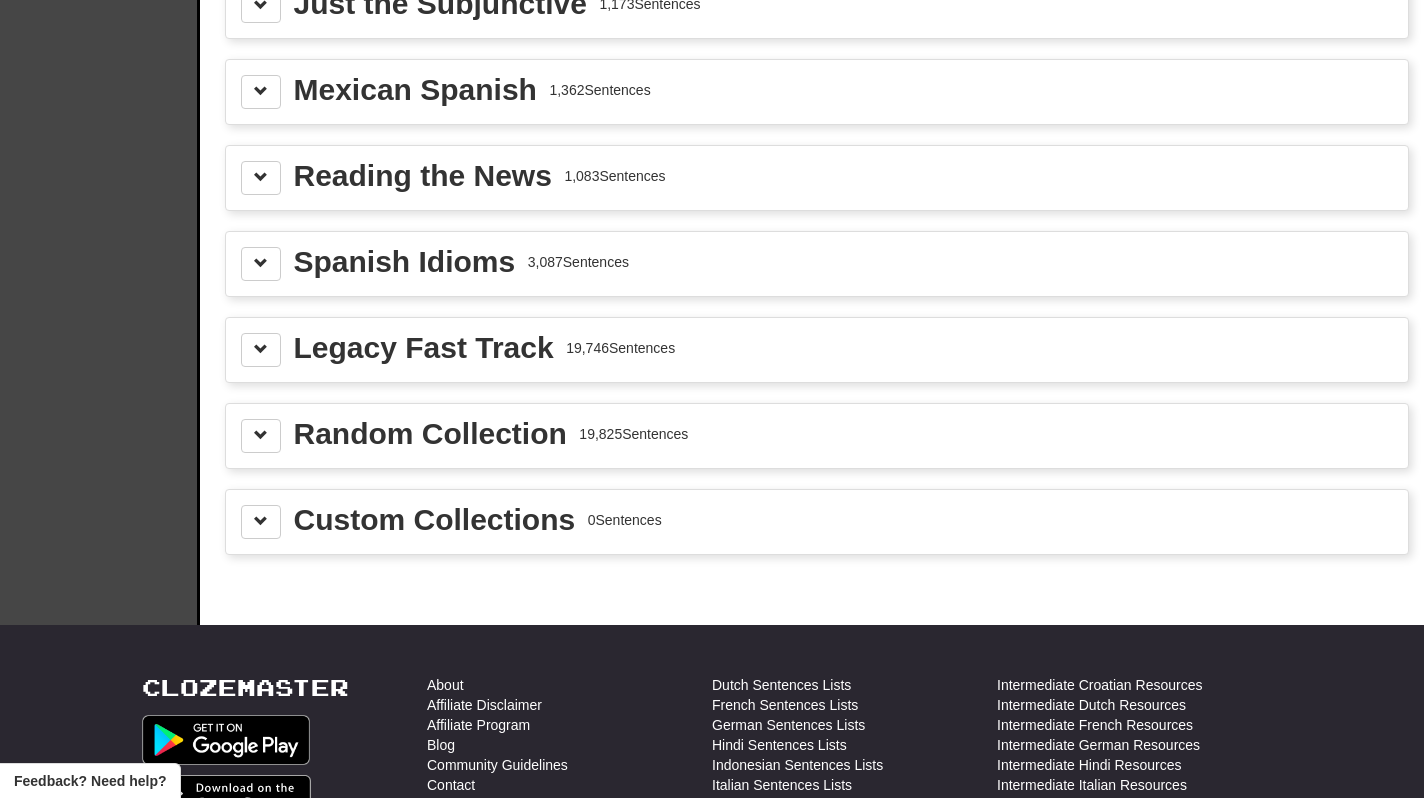 scroll, scrollTop: 2643, scrollLeft: 0, axis: vertical 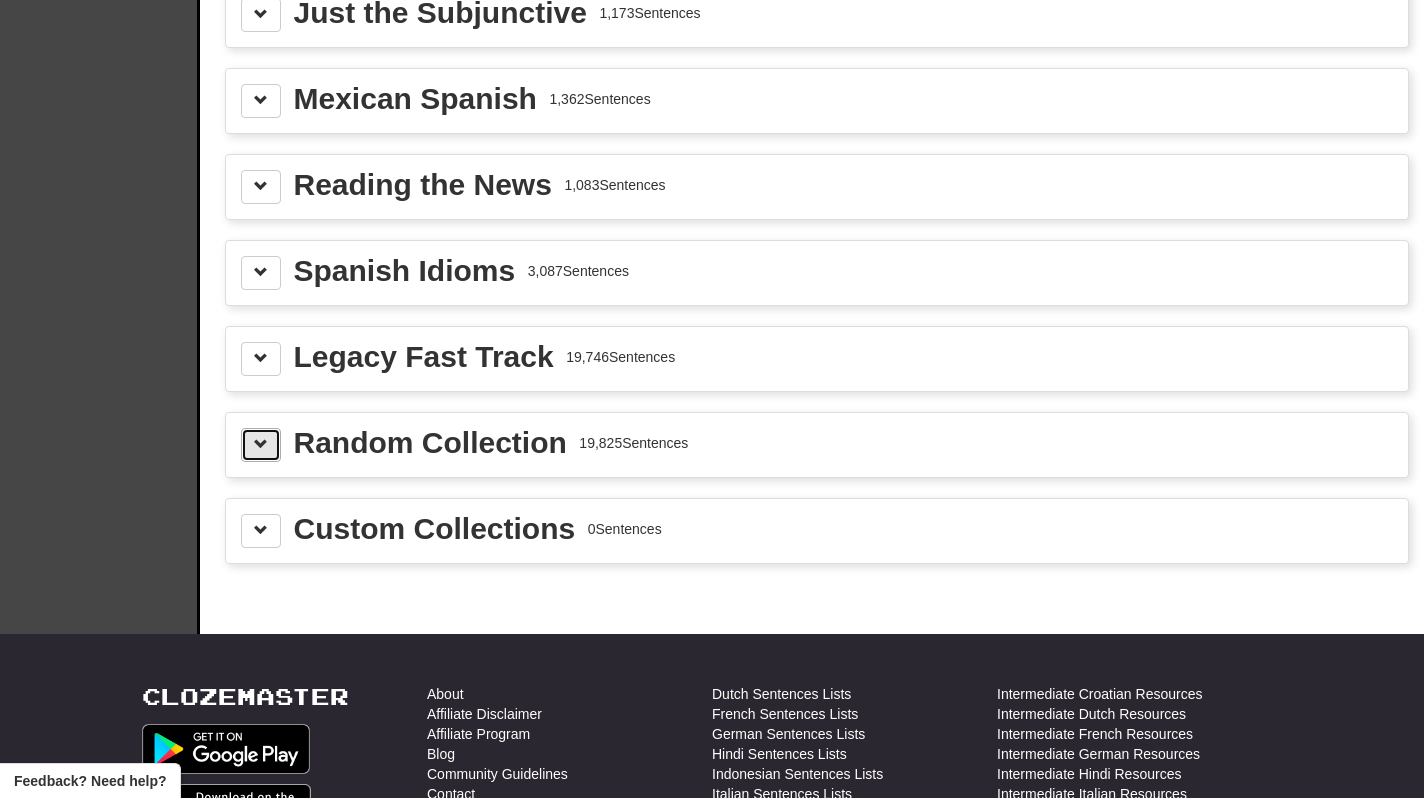 click at bounding box center [261, 445] 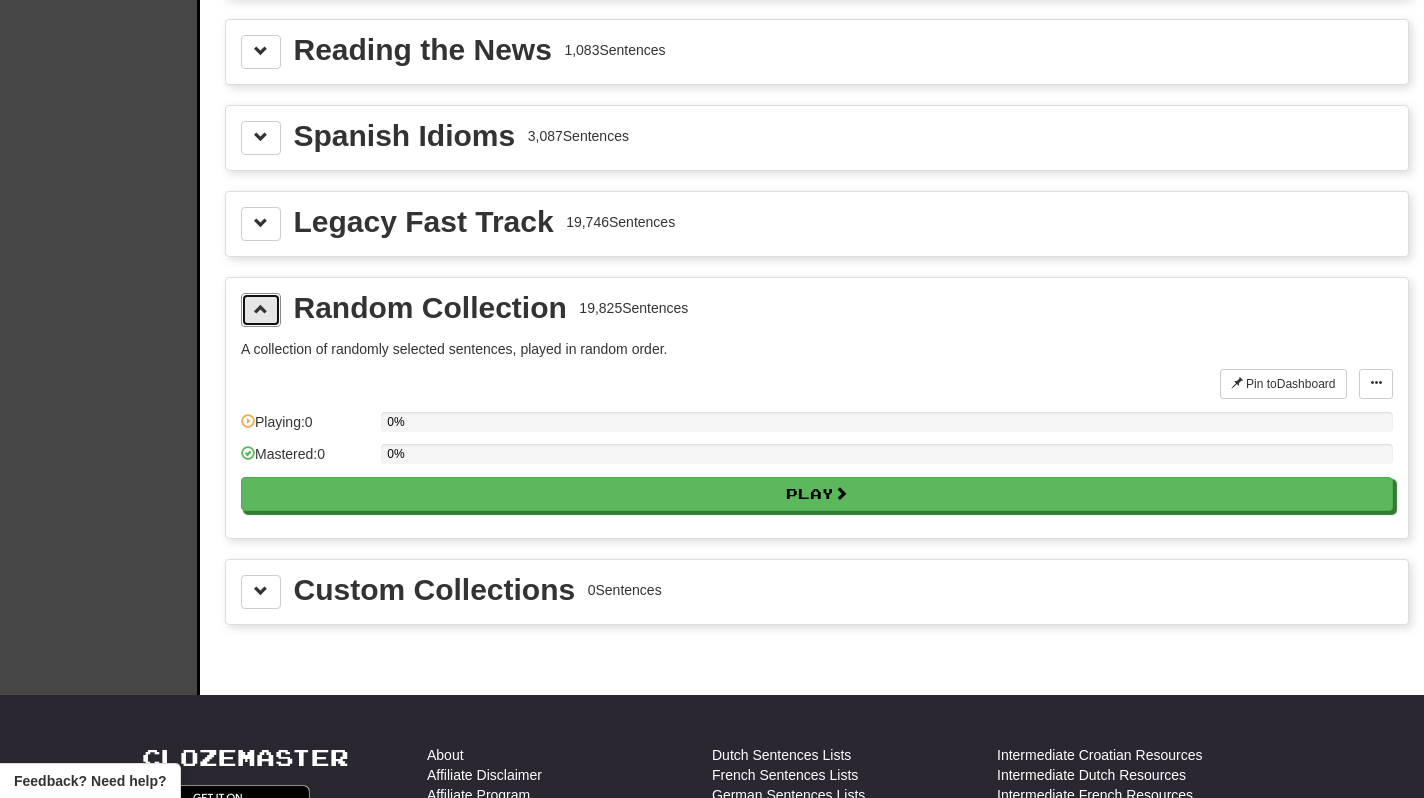 scroll, scrollTop: 2768, scrollLeft: 0, axis: vertical 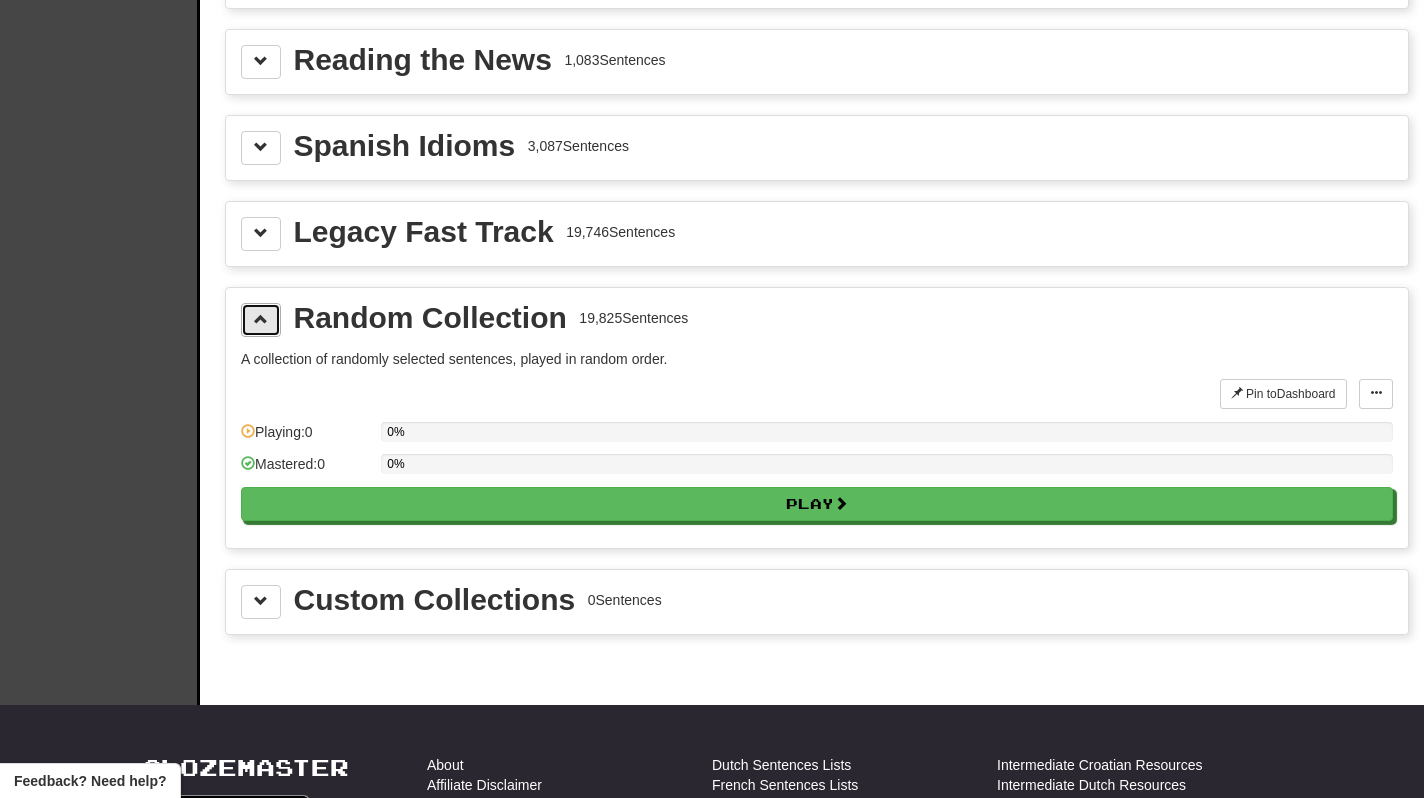 click at bounding box center [261, 319] 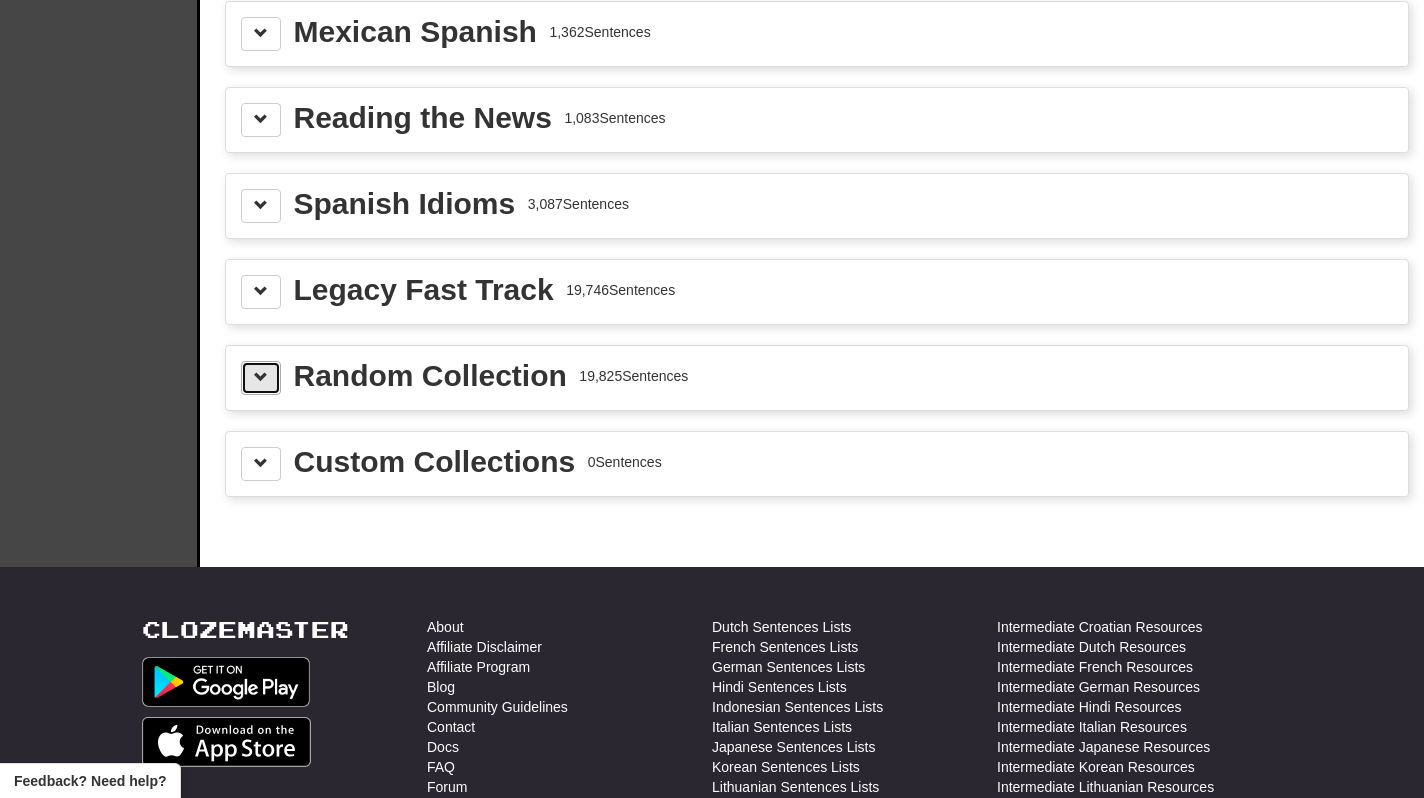 scroll, scrollTop: 2705, scrollLeft: 0, axis: vertical 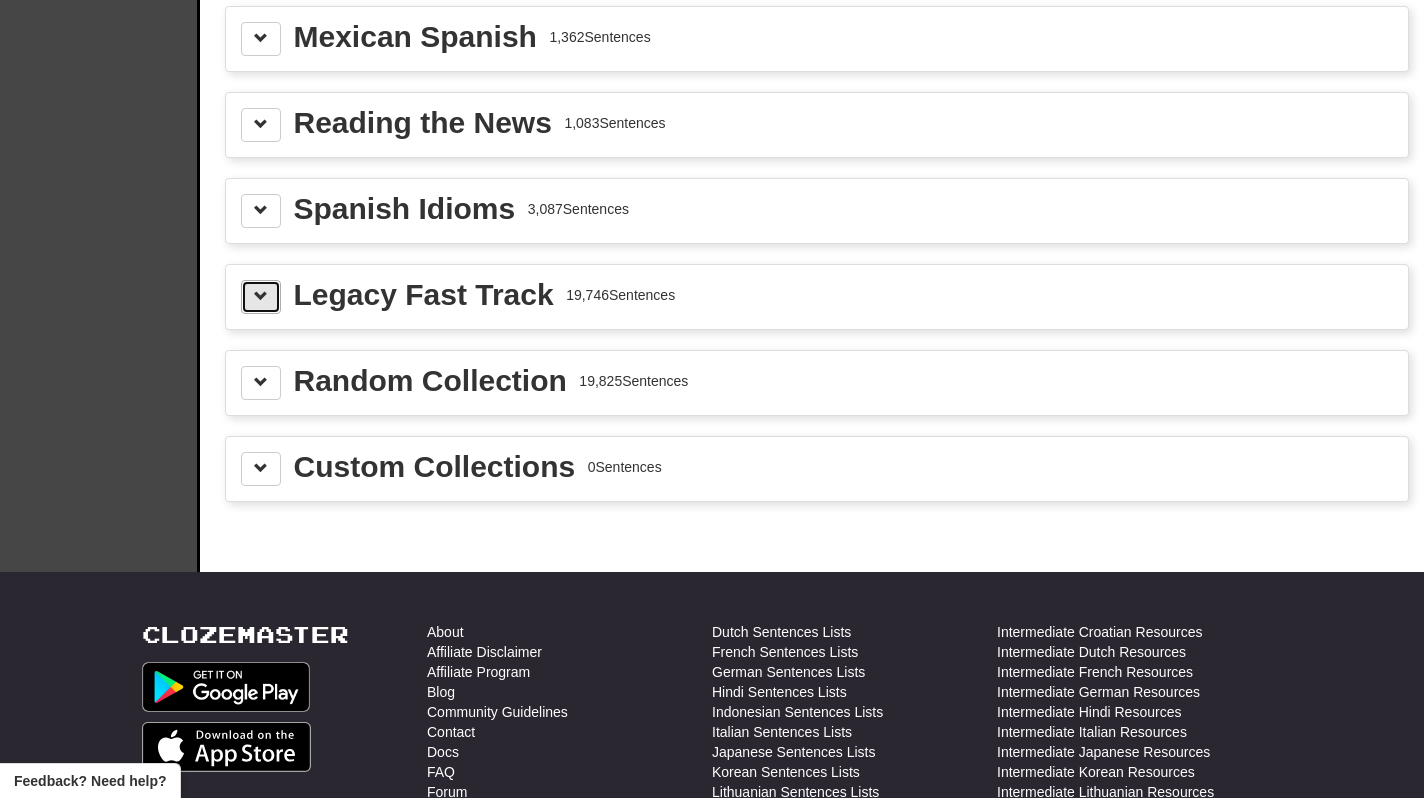 click at bounding box center [261, 296] 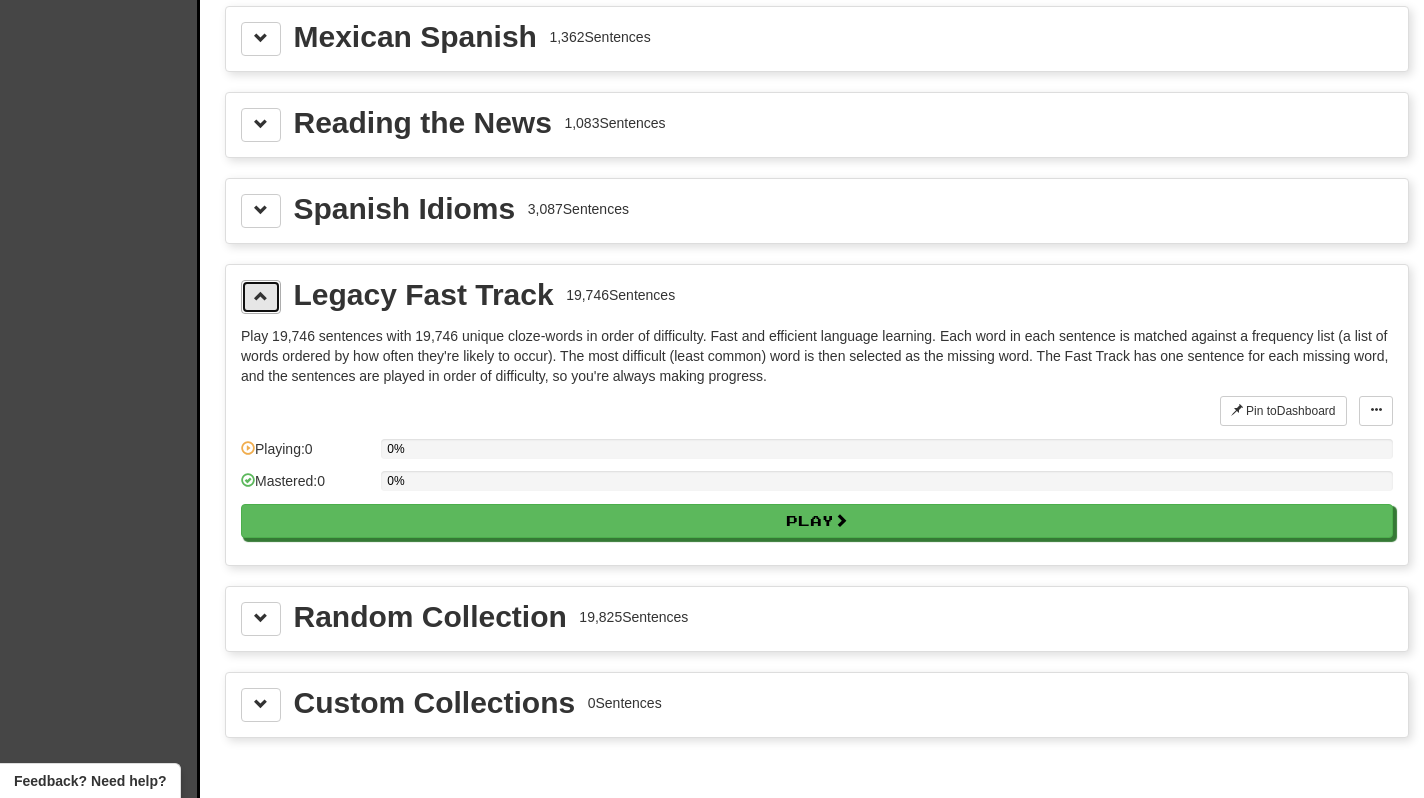 click at bounding box center [261, 296] 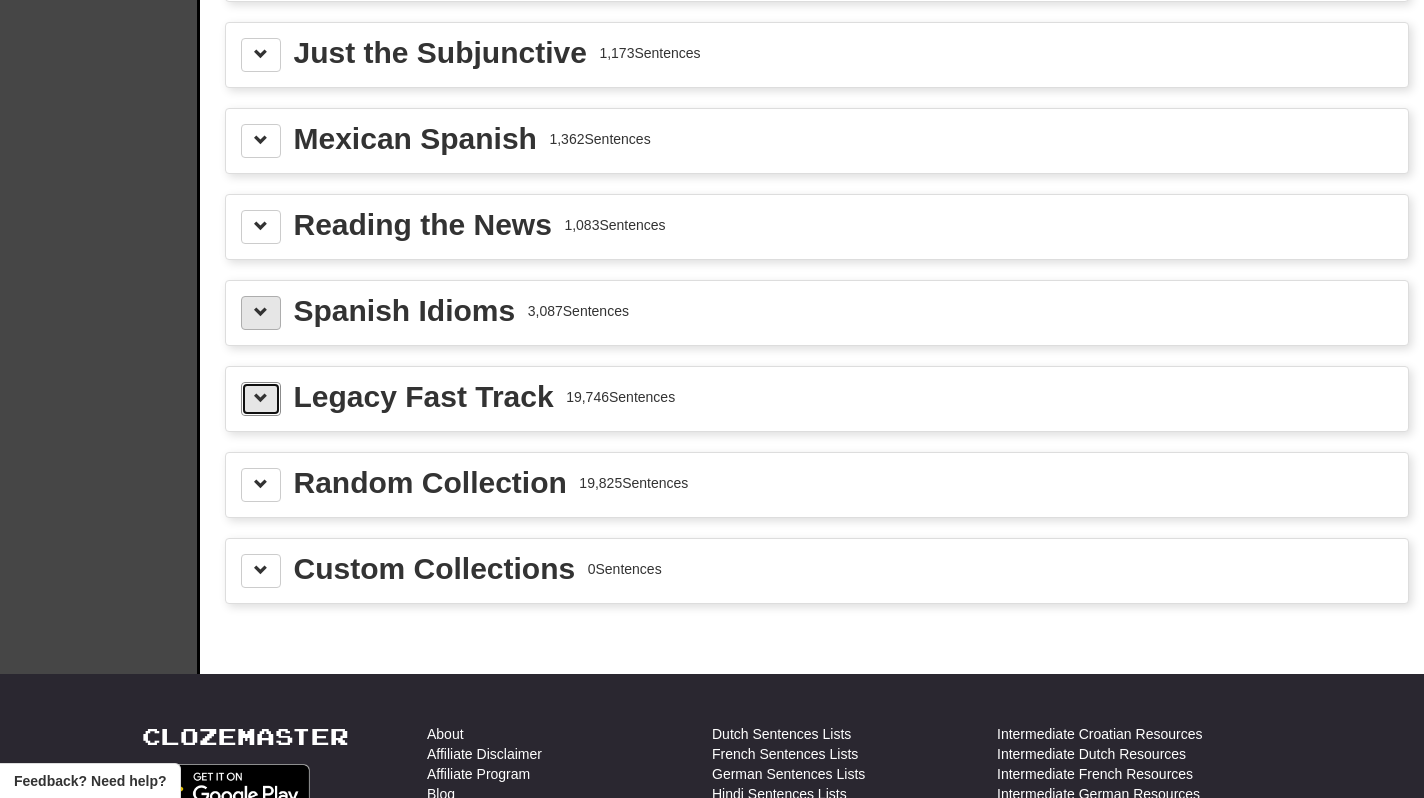 scroll, scrollTop: 2586, scrollLeft: 0, axis: vertical 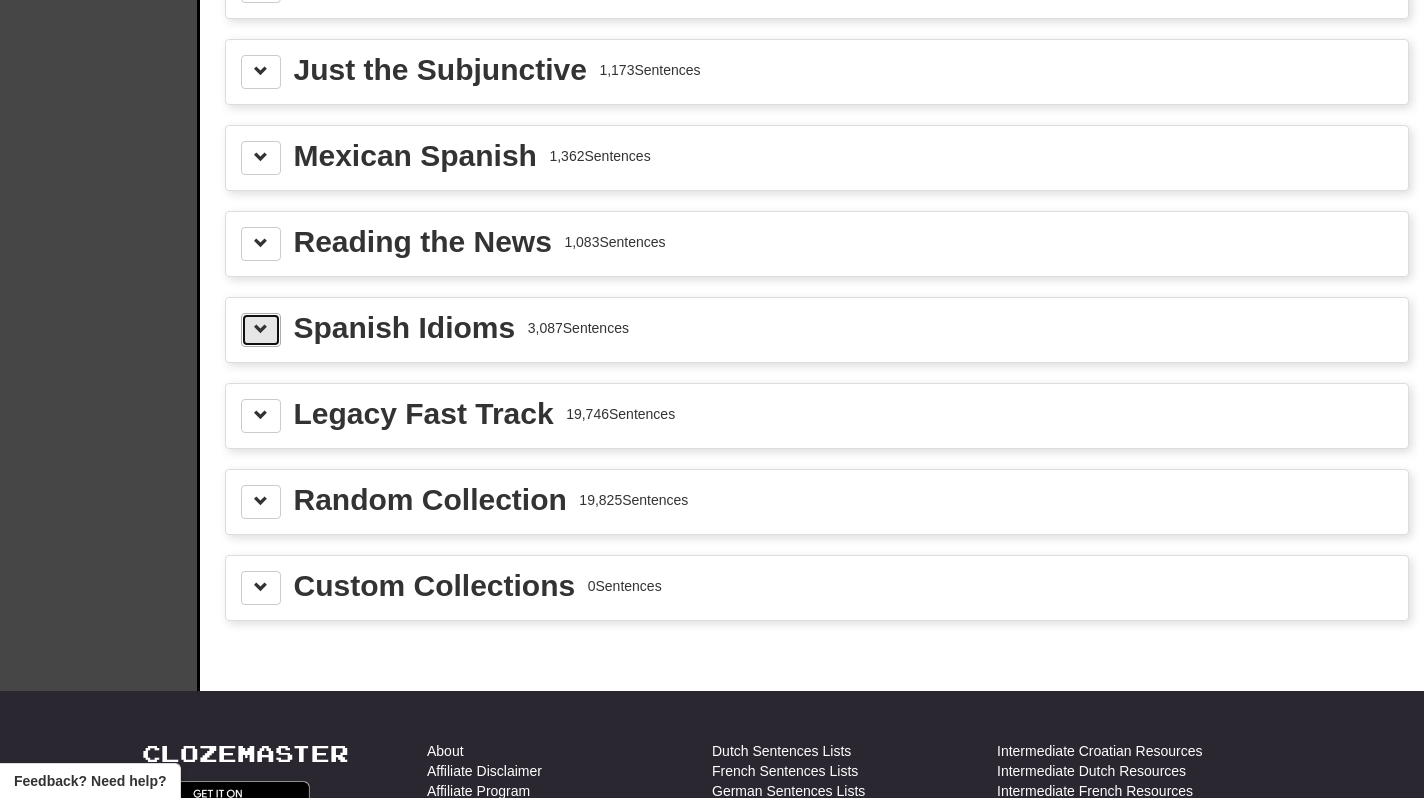 click at bounding box center (261, 329) 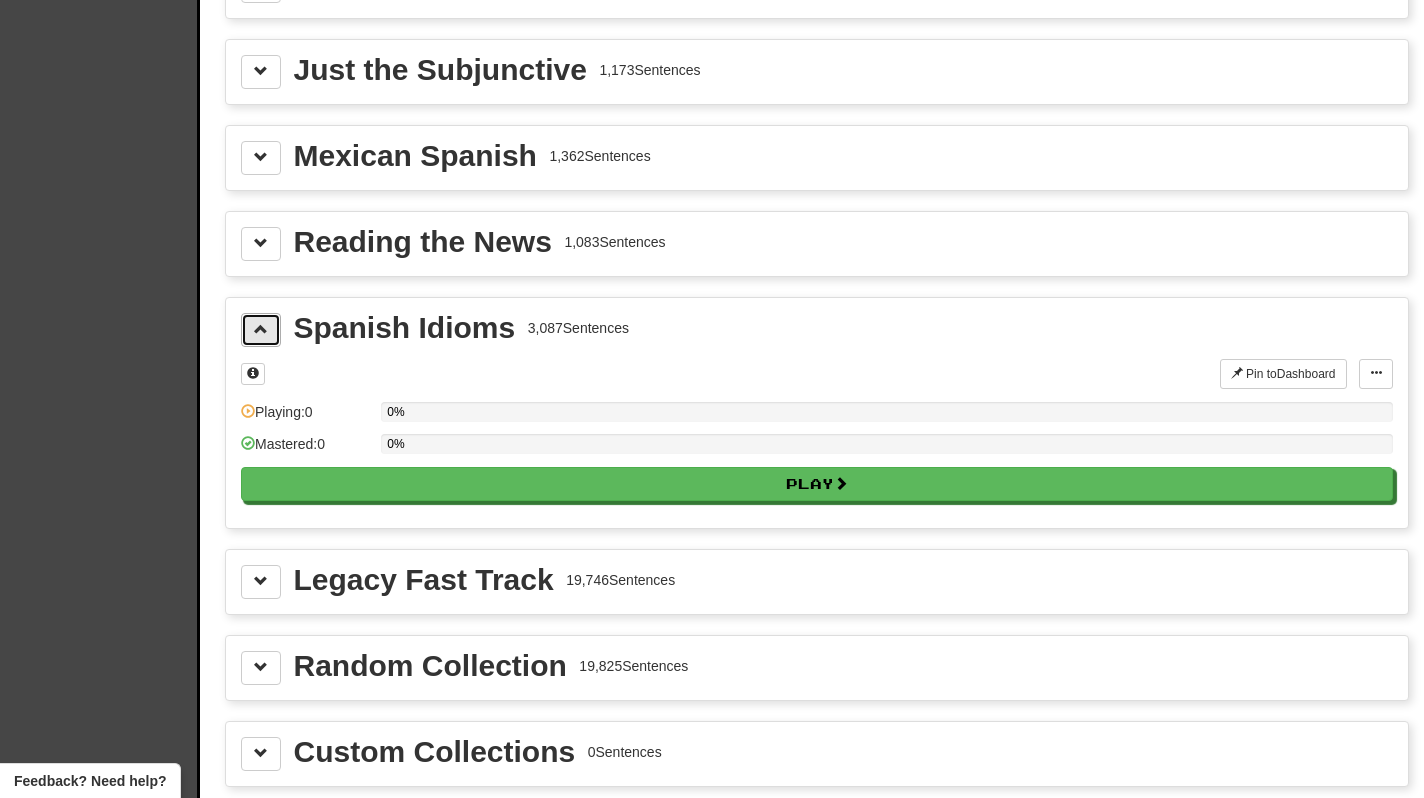 click at bounding box center (261, 329) 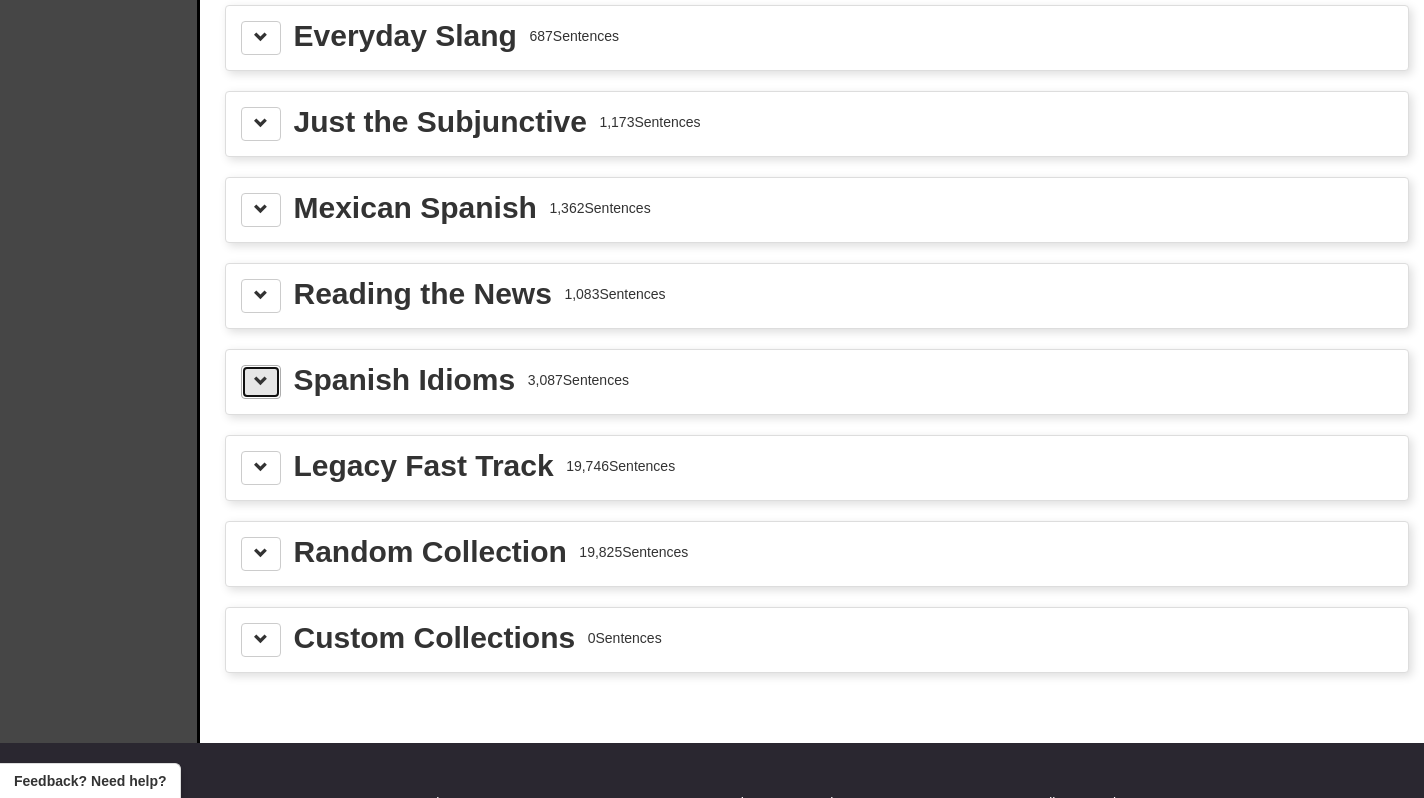 scroll, scrollTop: 2522, scrollLeft: 0, axis: vertical 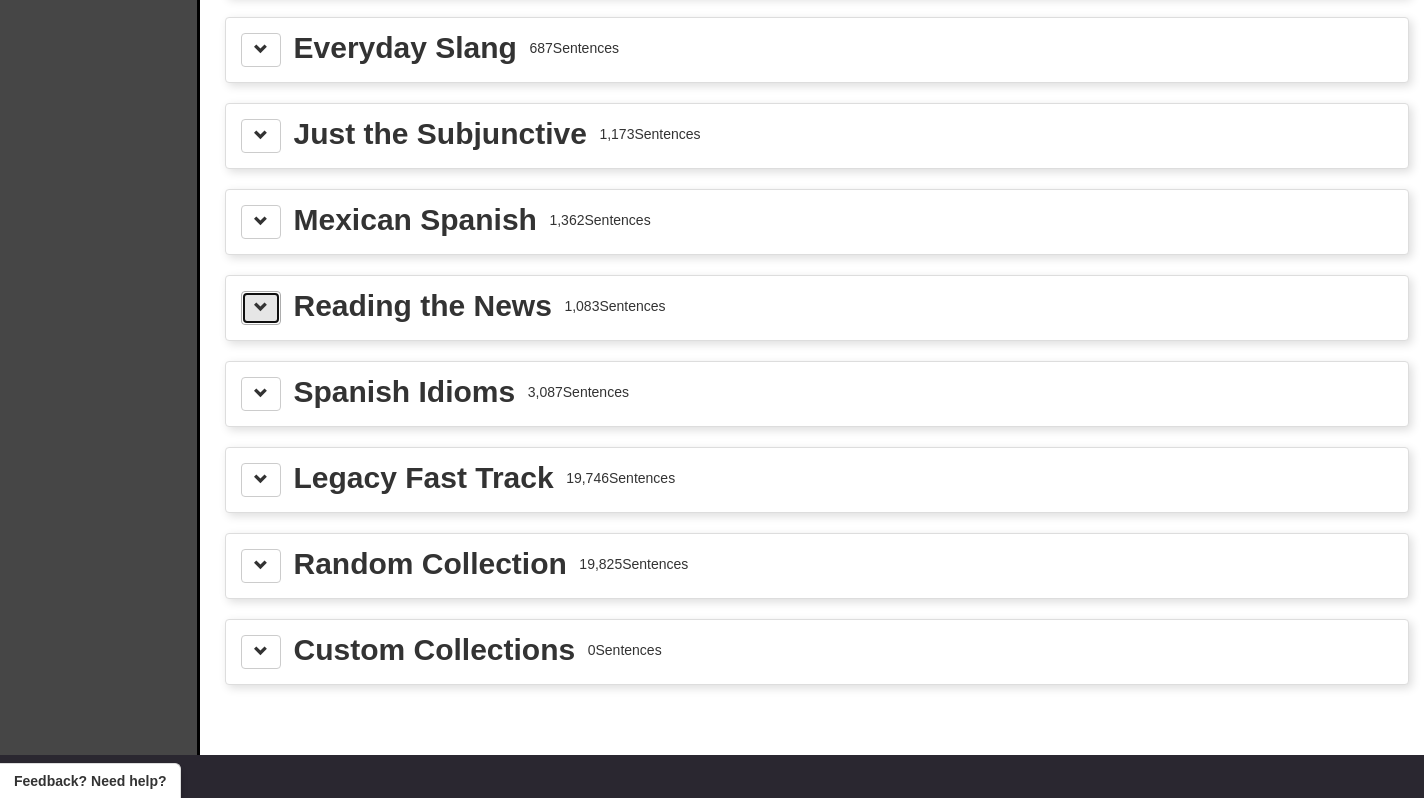 click at bounding box center [261, 307] 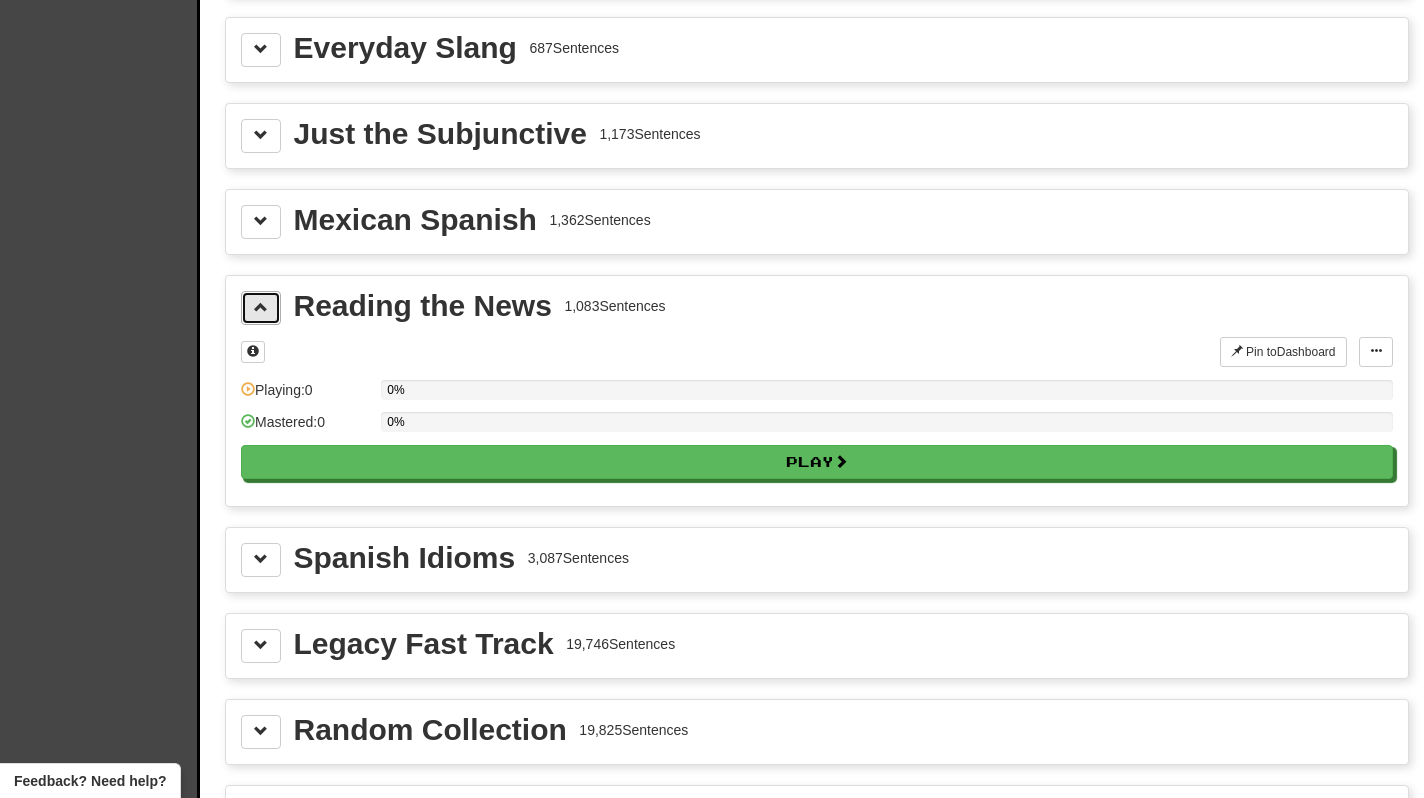 click at bounding box center [261, 307] 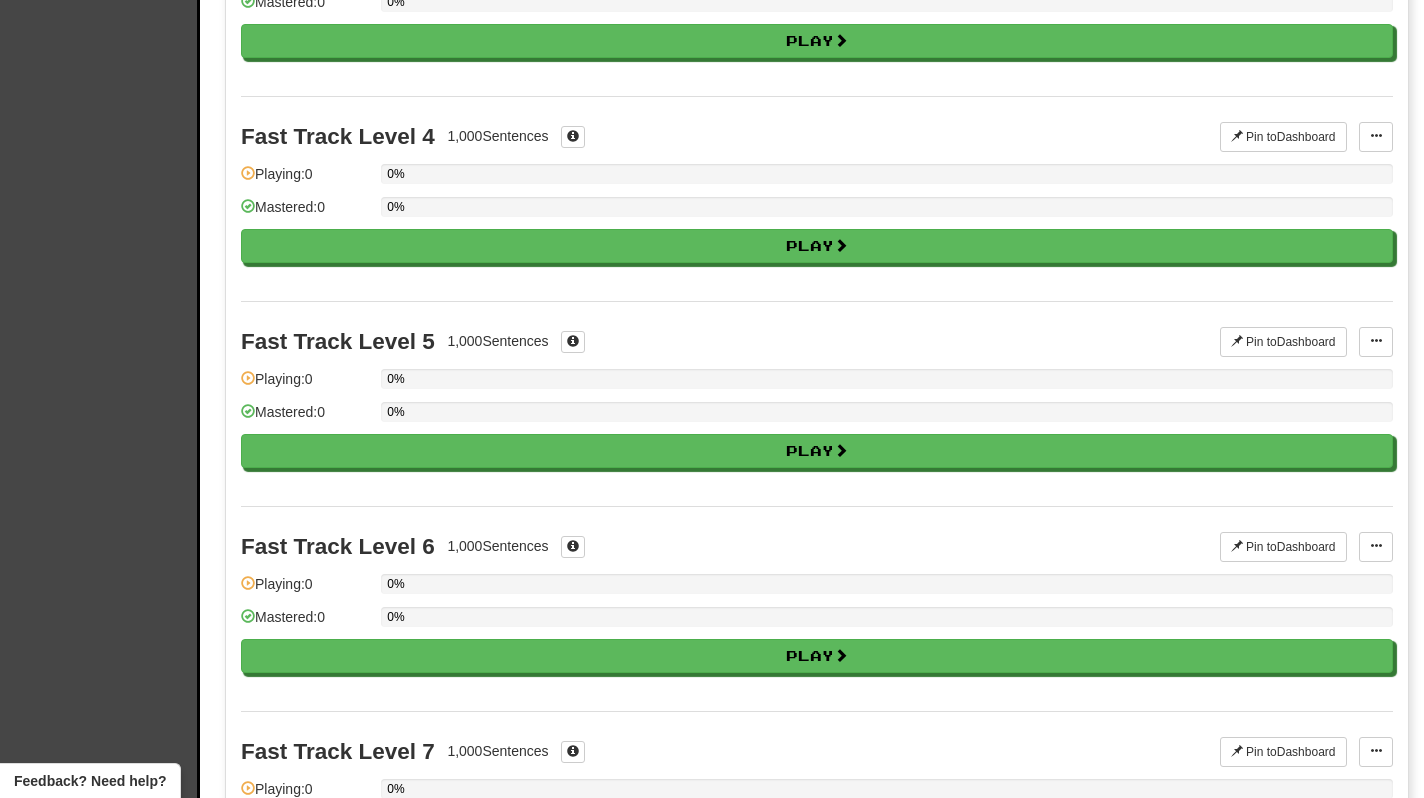 scroll, scrollTop: 629, scrollLeft: 0, axis: vertical 